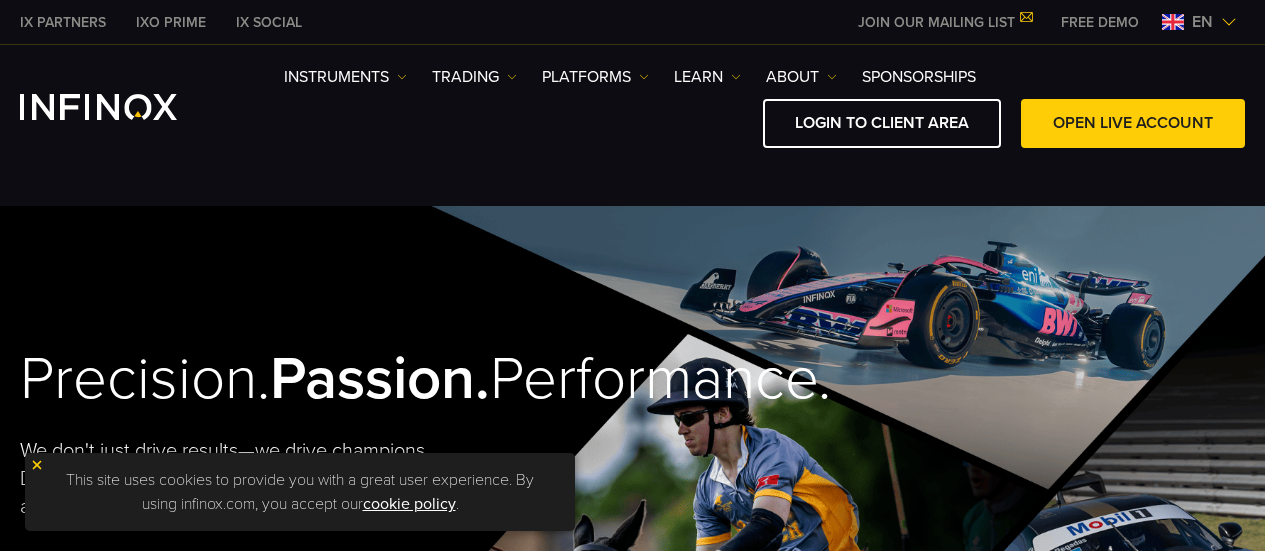 scroll, scrollTop: 0, scrollLeft: 0, axis: both 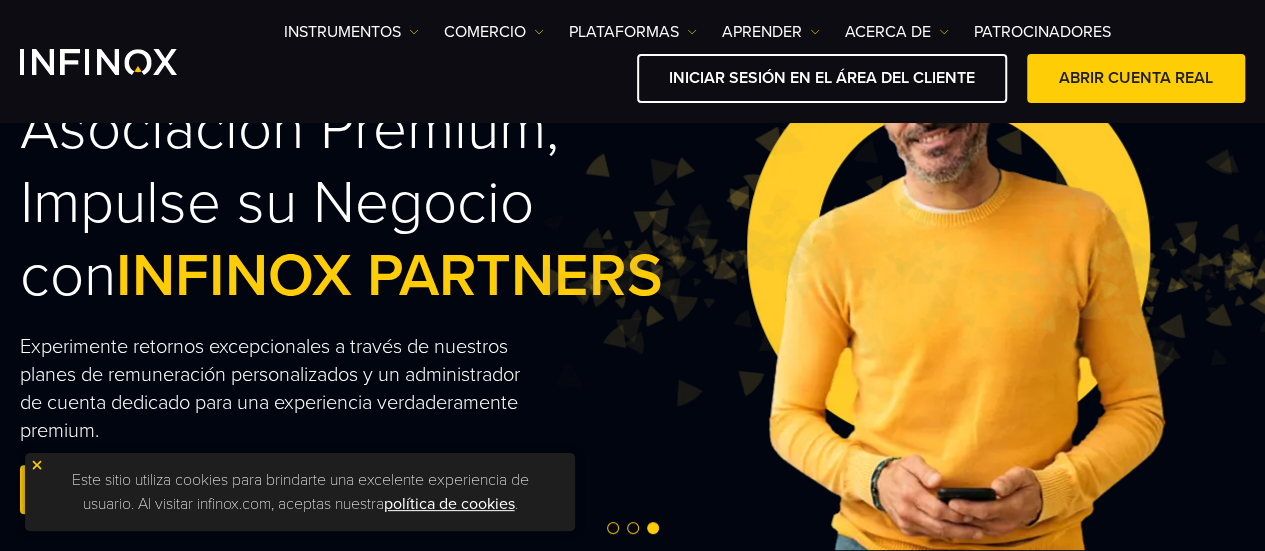 click at bounding box center (37, 465) 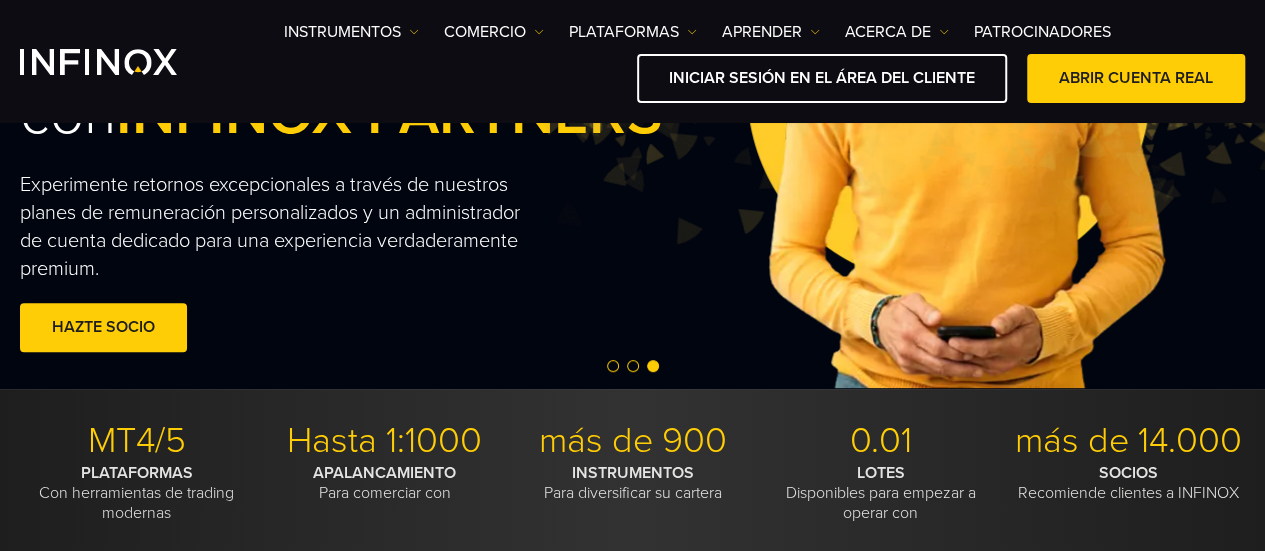 scroll, scrollTop: 318, scrollLeft: 0, axis: vertical 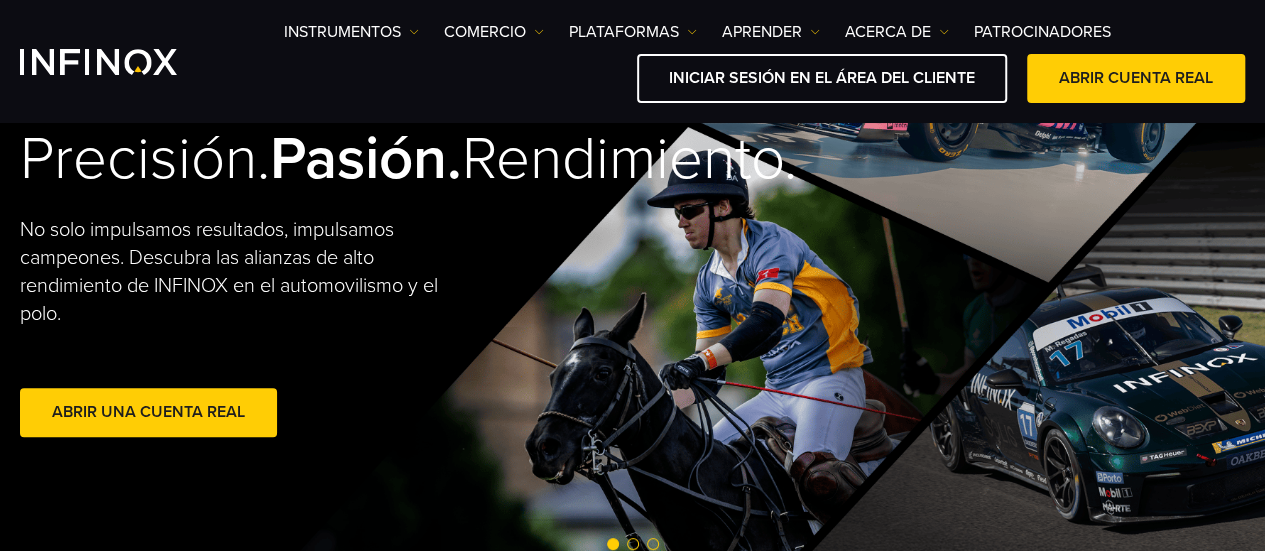 click on "Abrir una cuenta real" at bounding box center [148, 412] 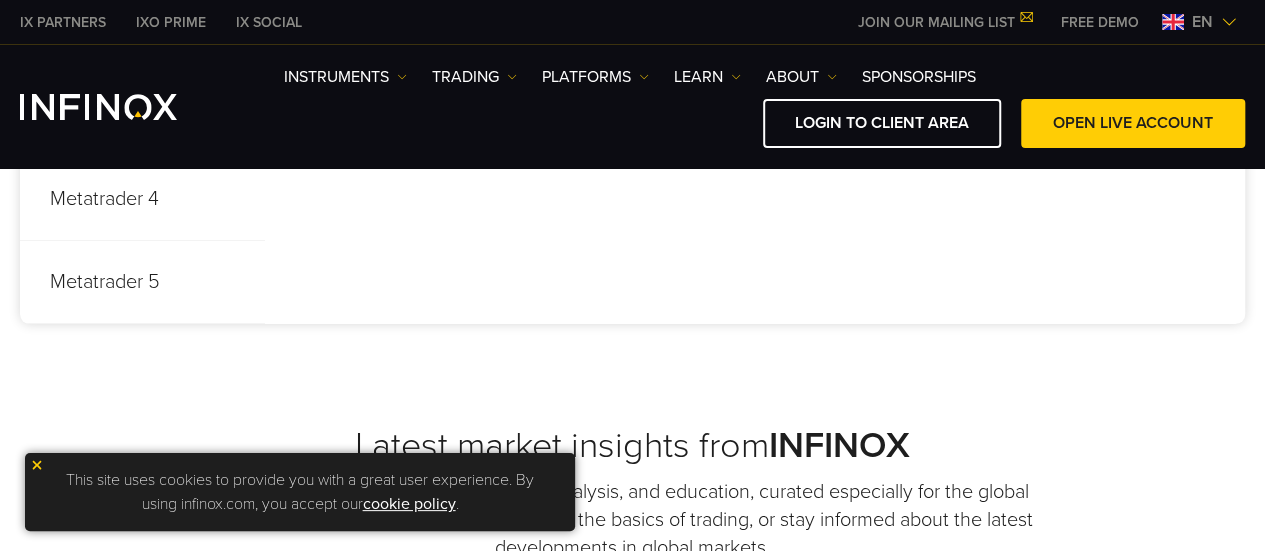 scroll, scrollTop: 0, scrollLeft: 0, axis: both 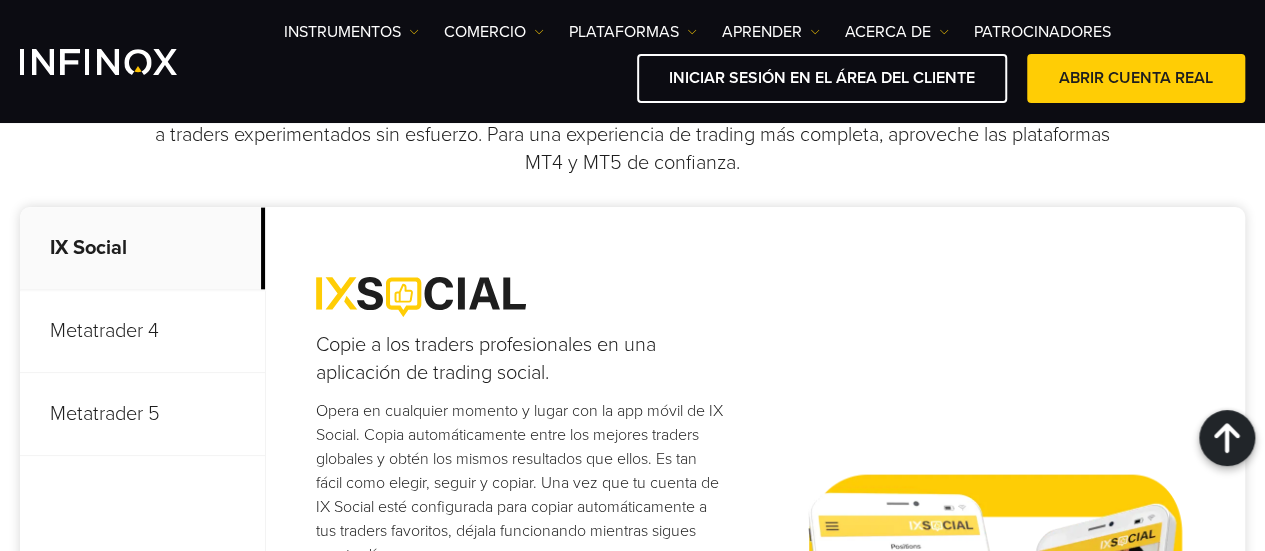 click on "Metatrader 5" at bounding box center (105, 414) 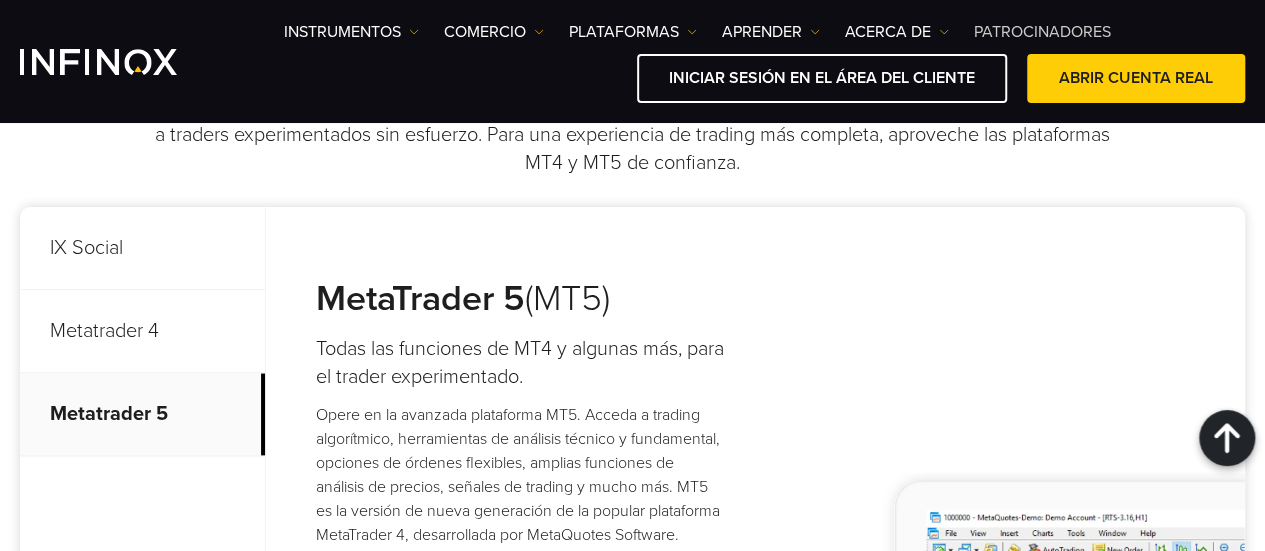 click on "PATROCINADORES" at bounding box center (1042, 32) 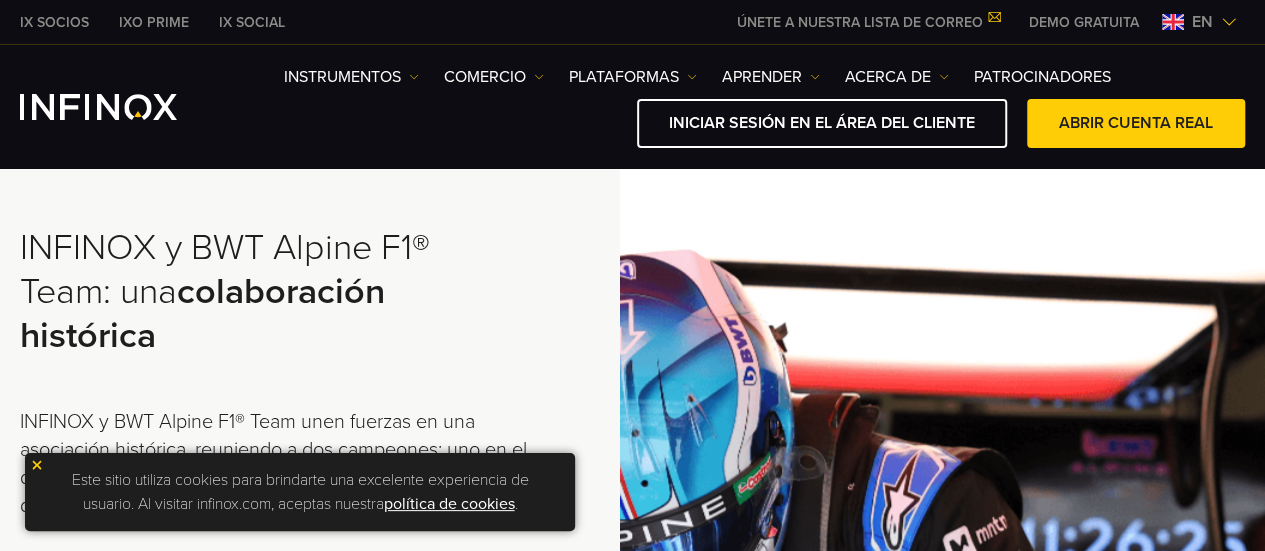 scroll, scrollTop: 830, scrollLeft: 0, axis: vertical 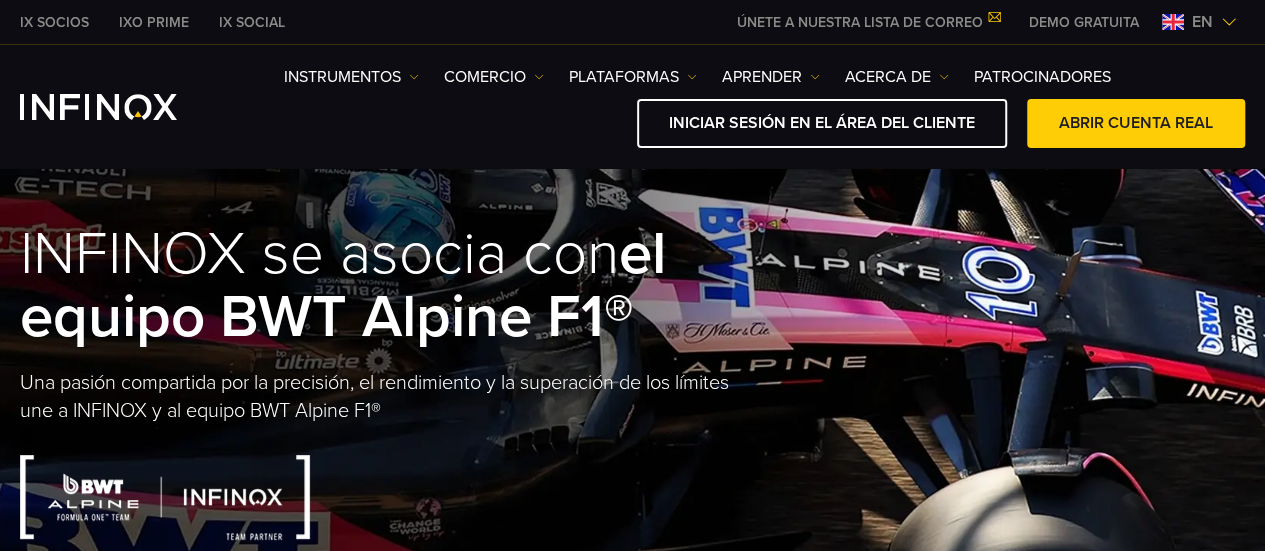 click on "ACERCA DE" at bounding box center [897, 77] 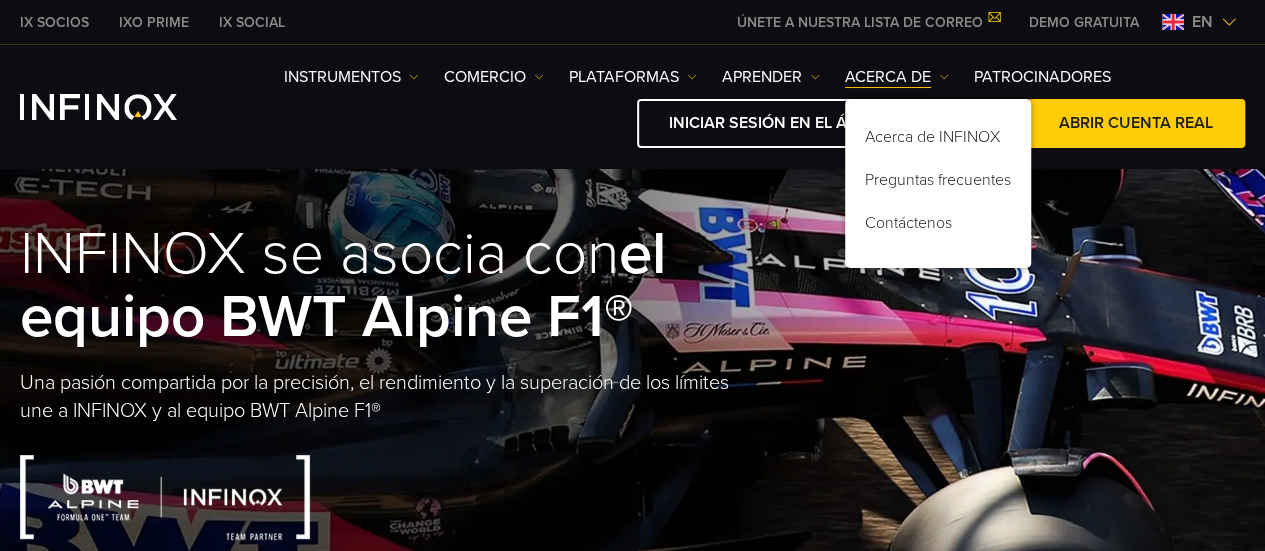 scroll, scrollTop: 0, scrollLeft: 0, axis: both 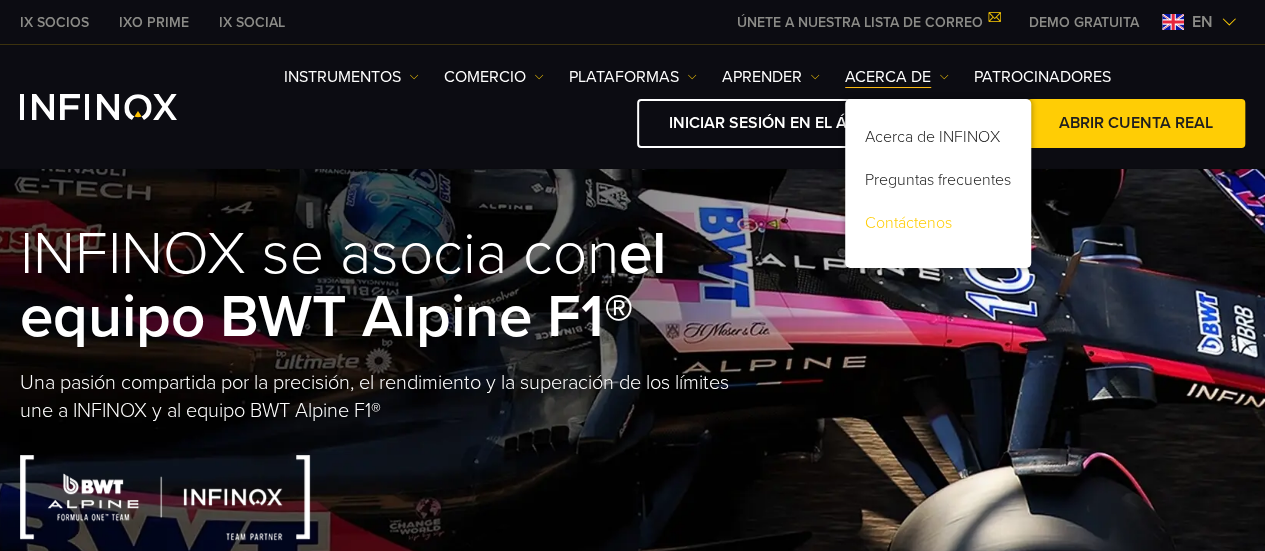 click on "Contáctenos" at bounding box center [908, 223] 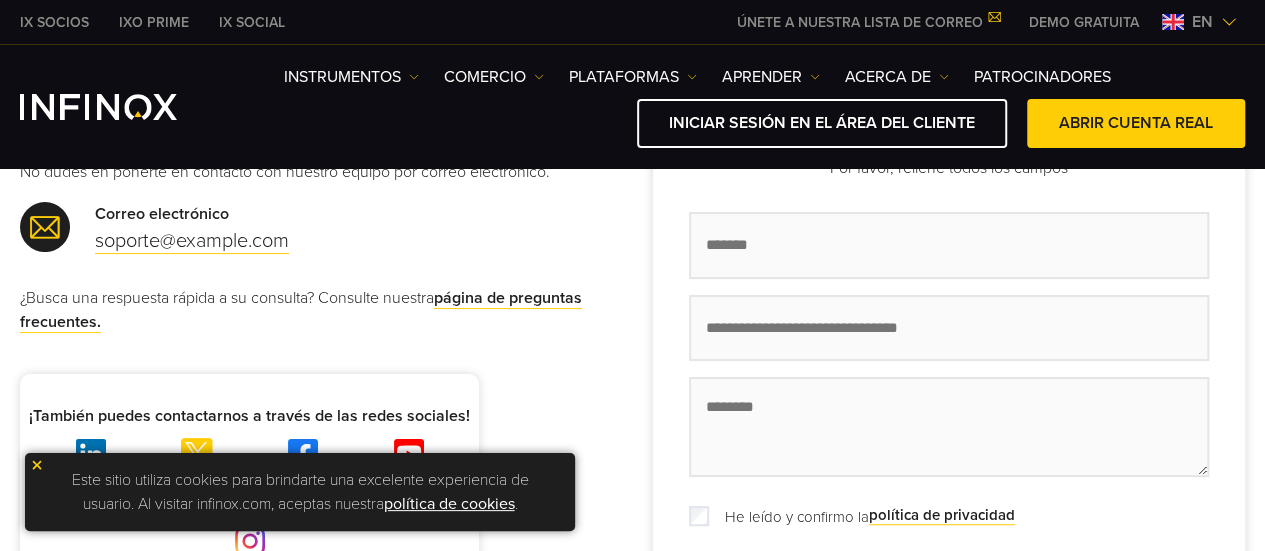 scroll, scrollTop: 427, scrollLeft: 0, axis: vertical 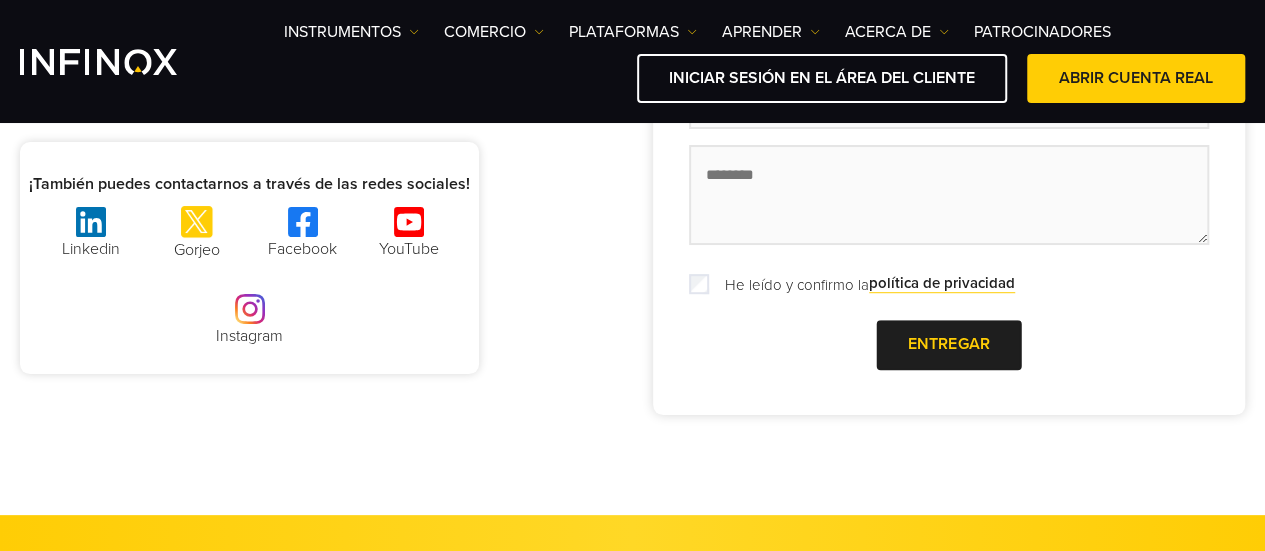 click on "Instagram" at bounding box center (249, 336) 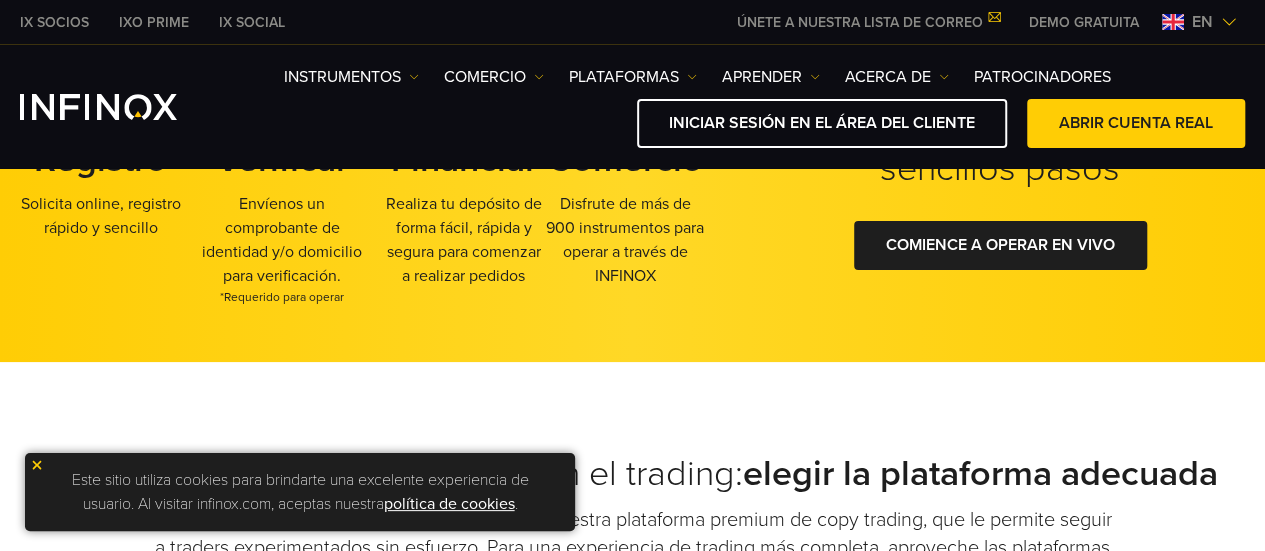 scroll, scrollTop: 1018, scrollLeft: 0, axis: vertical 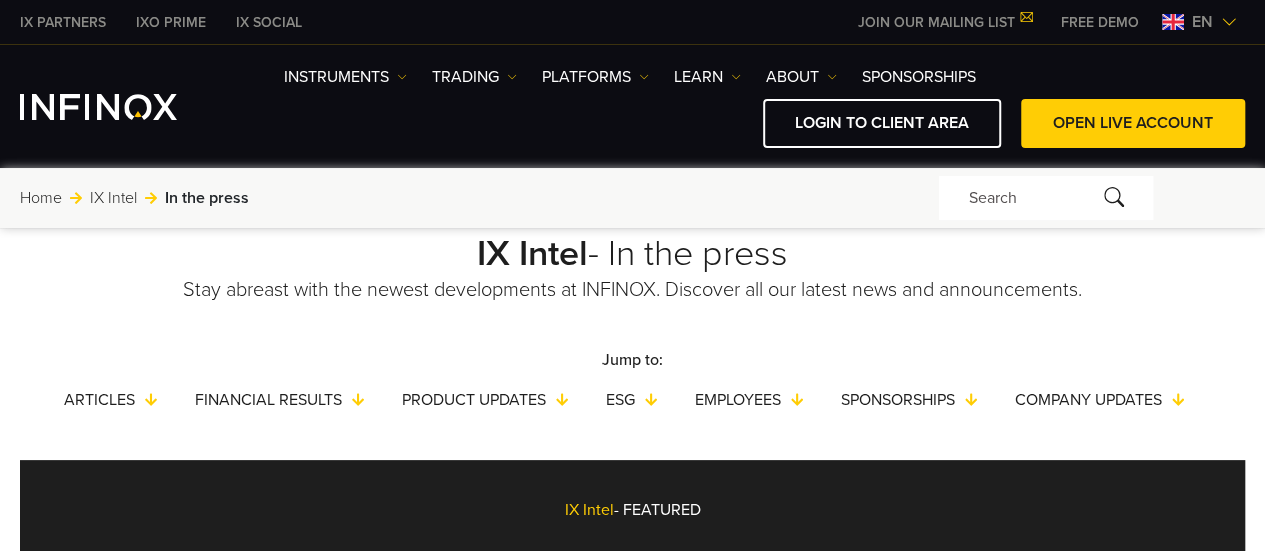 click on "IX PARTNERS
IXO PRIME
IX SOCIAL
JOIN OUR MAILING LIST
Never Miss a Trading Opportunity with IX Daily.  Join Today!
I have read and confirm the  . SUBSCRIBE" at bounding box center [632, 2137] 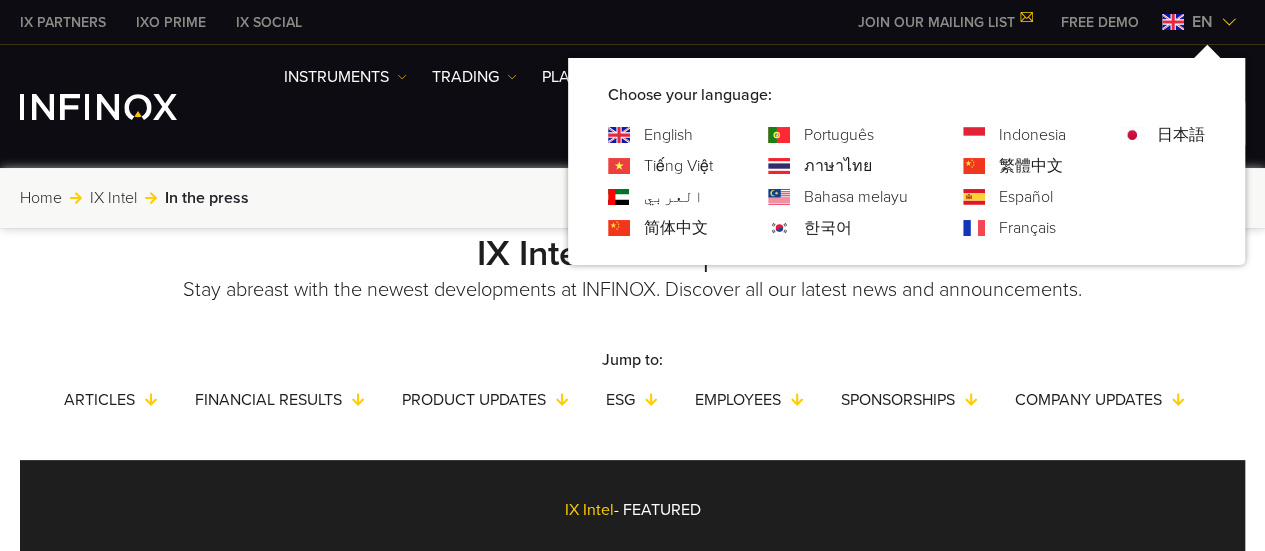click on "Español" at bounding box center [1026, 197] 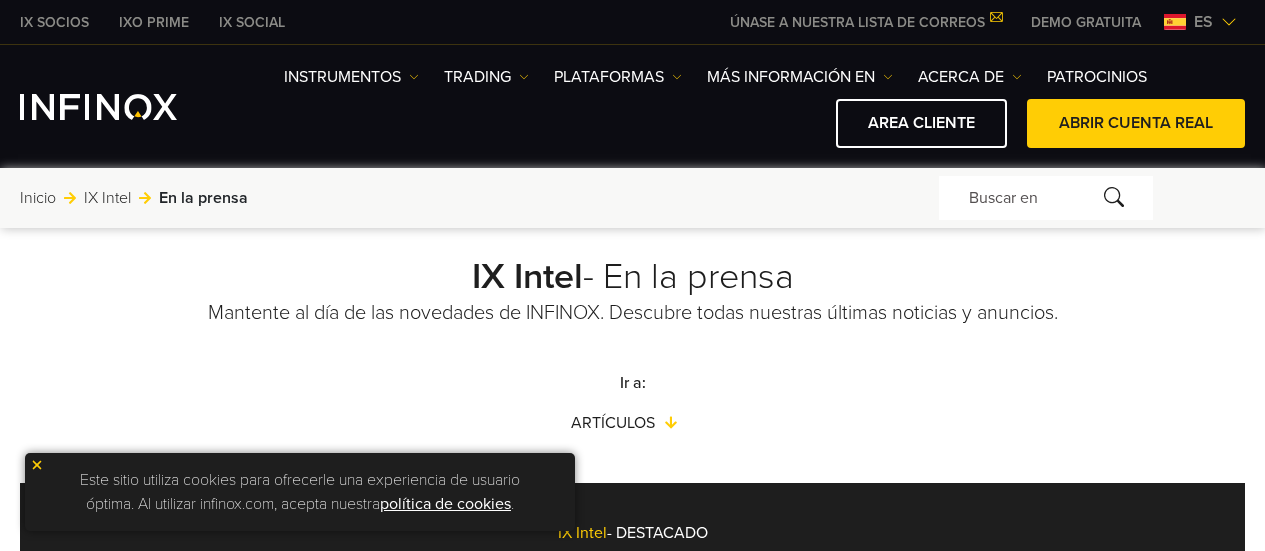scroll, scrollTop: 0, scrollLeft: 0, axis: both 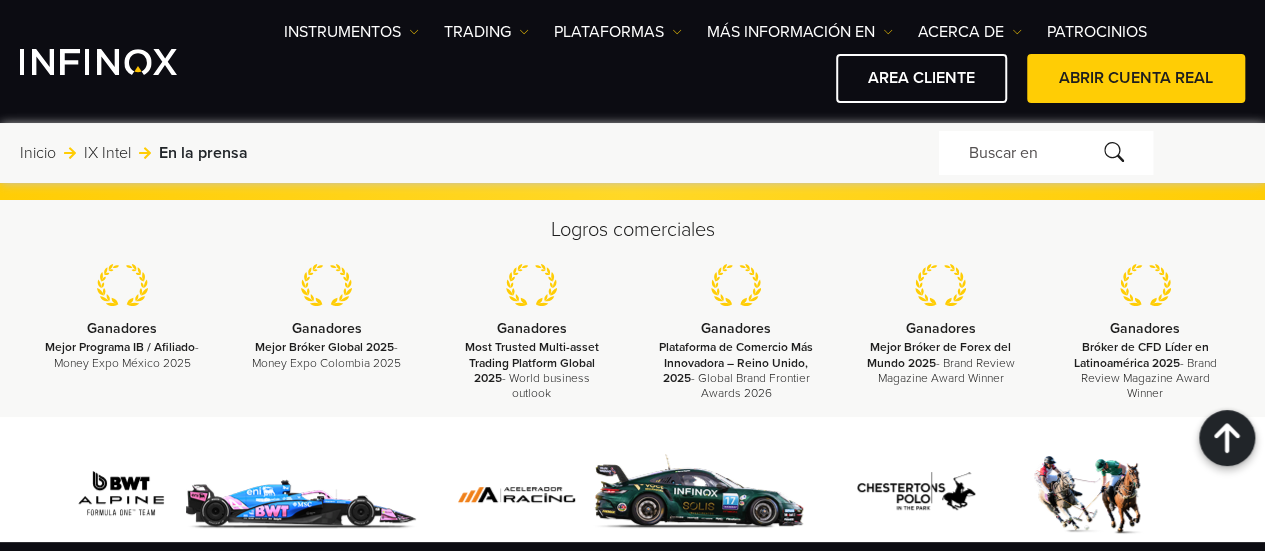 click on "IX SOCIOS
IXO PRIME
IX SOCIAL
ÚNASE A NUESTRA LISTA DE CORREOS
No pierda nunca una oportunidad de trading con IX Daily. ¡Regístrese hoy!
. Suscribirse" at bounding box center [632, -537] 